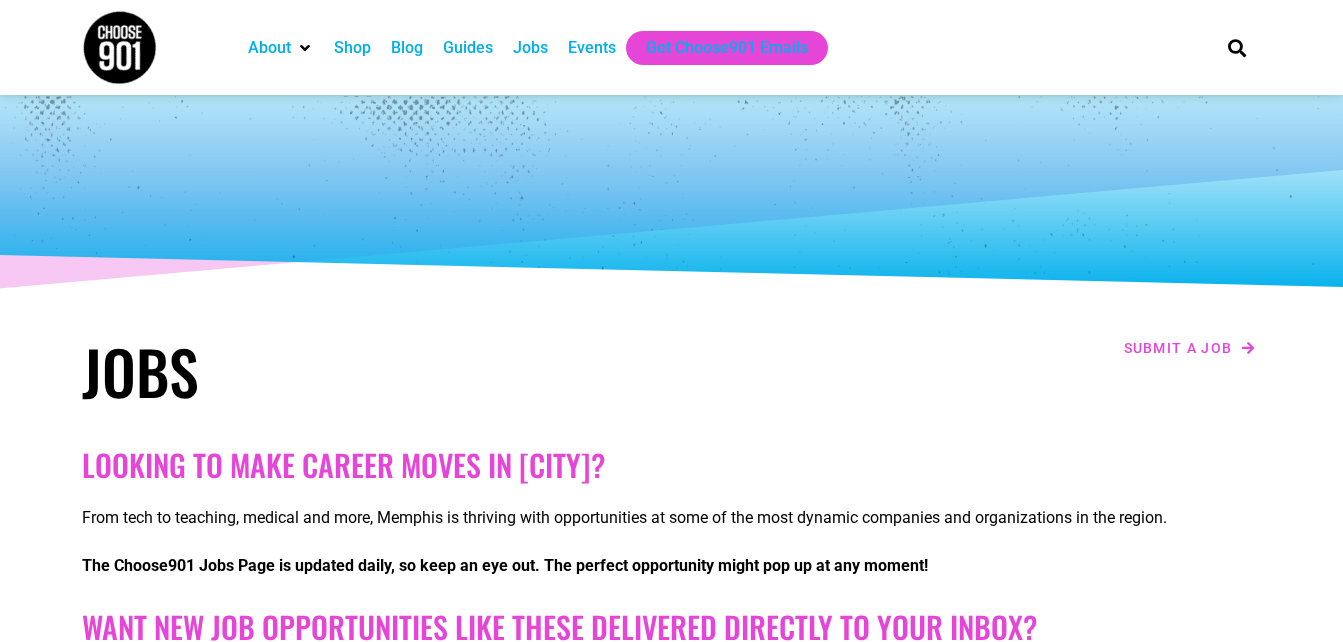 scroll, scrollTop: 4542, scrollLeft: 0, axis: vertical 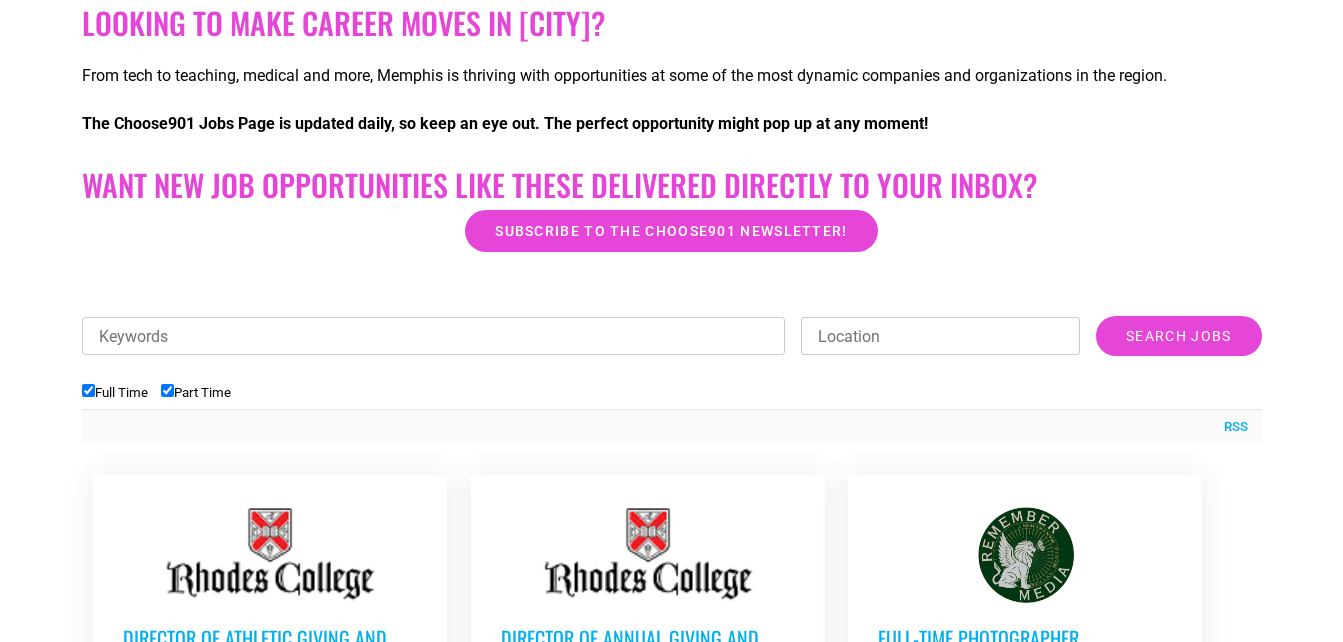 click on "Part Time" at bounding box center (167, 390) 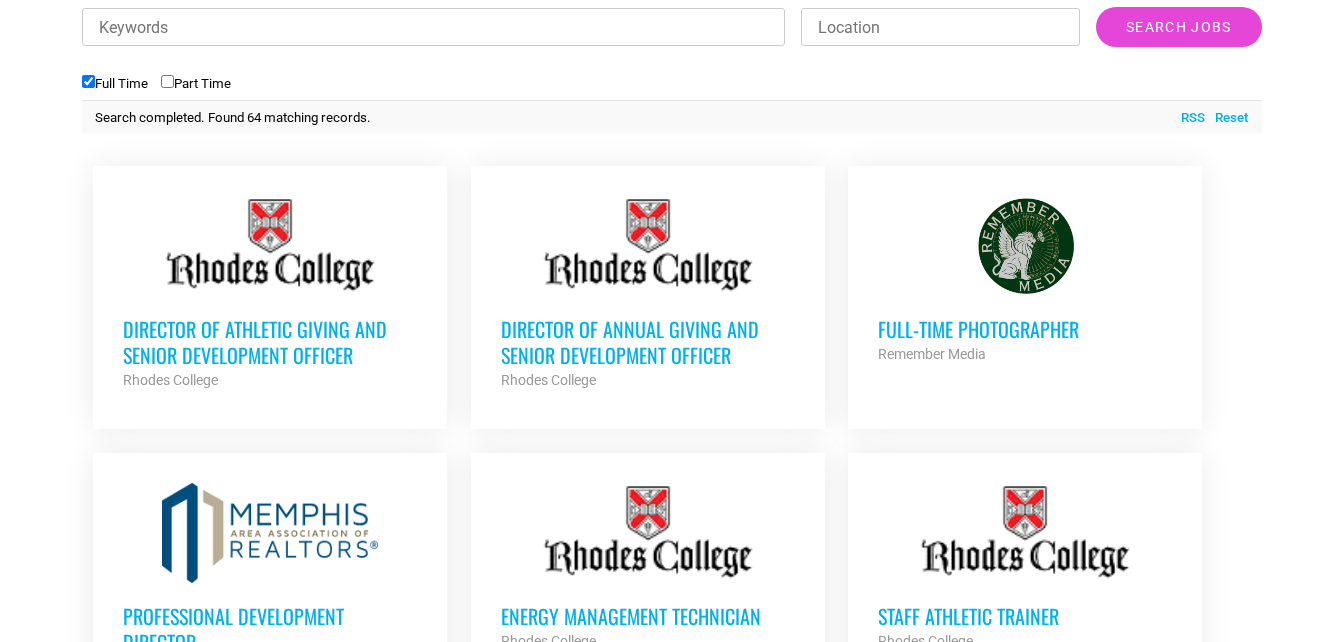 scroll, scrollTop: 842, scrollLeft: 0, axis: vertical 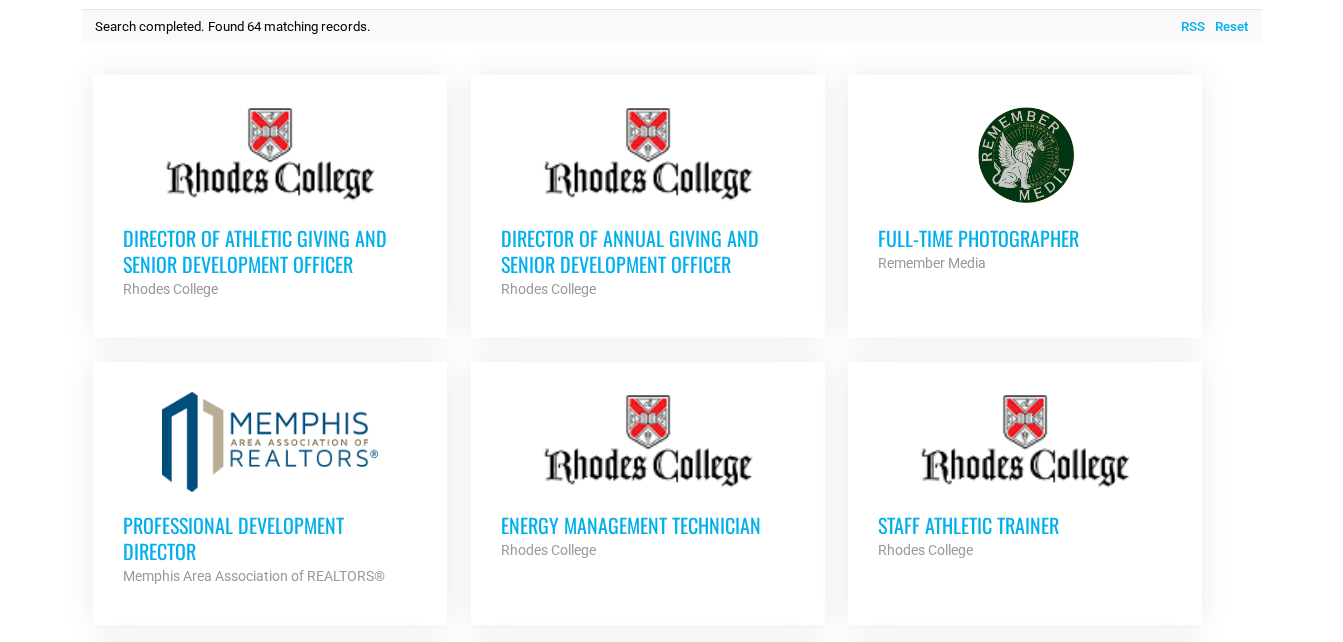 click on "Full-Time Photographer
Remember Media
Partner Org" at bounding box center (1025, 240) 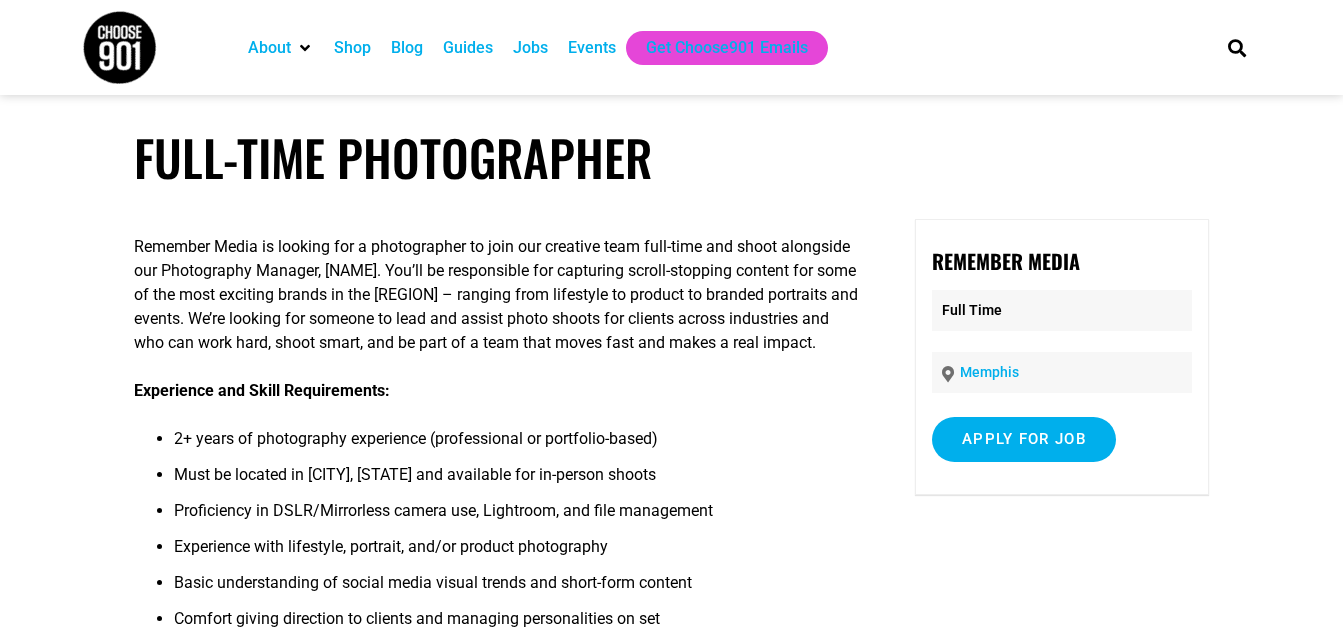 scroll, scrollTop: 0, scrollLeft: 0, axis: both 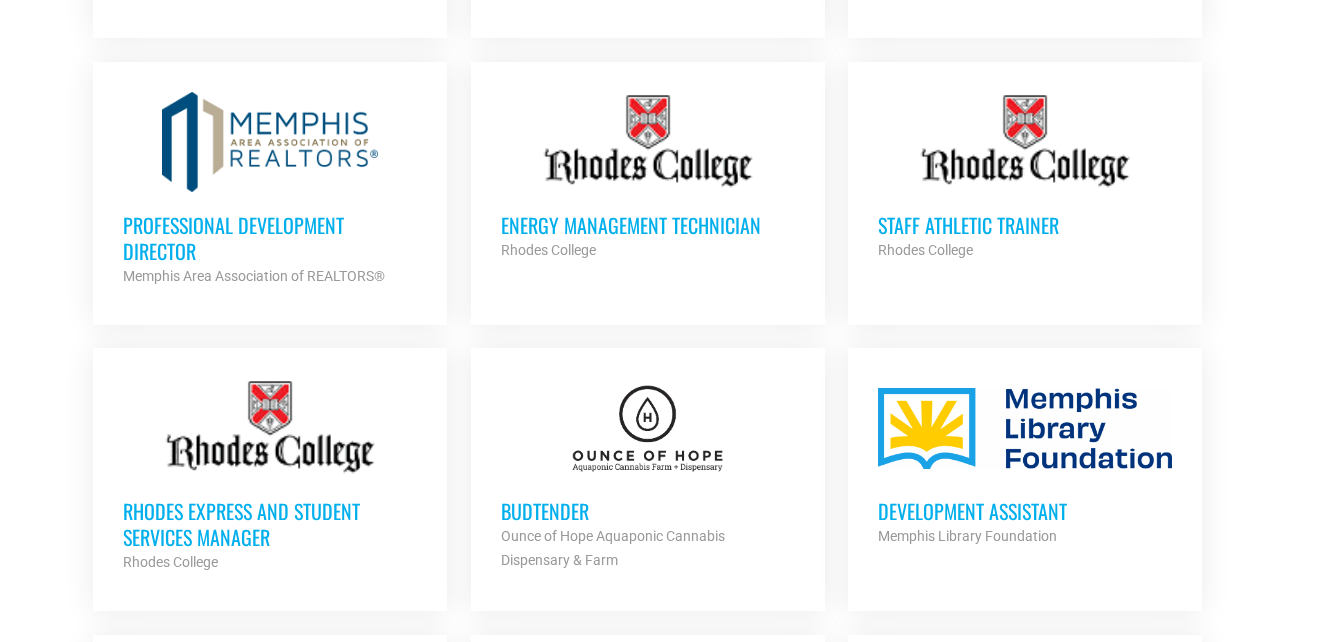 click on "Professional Development Director" at bounding box center [270, 238] 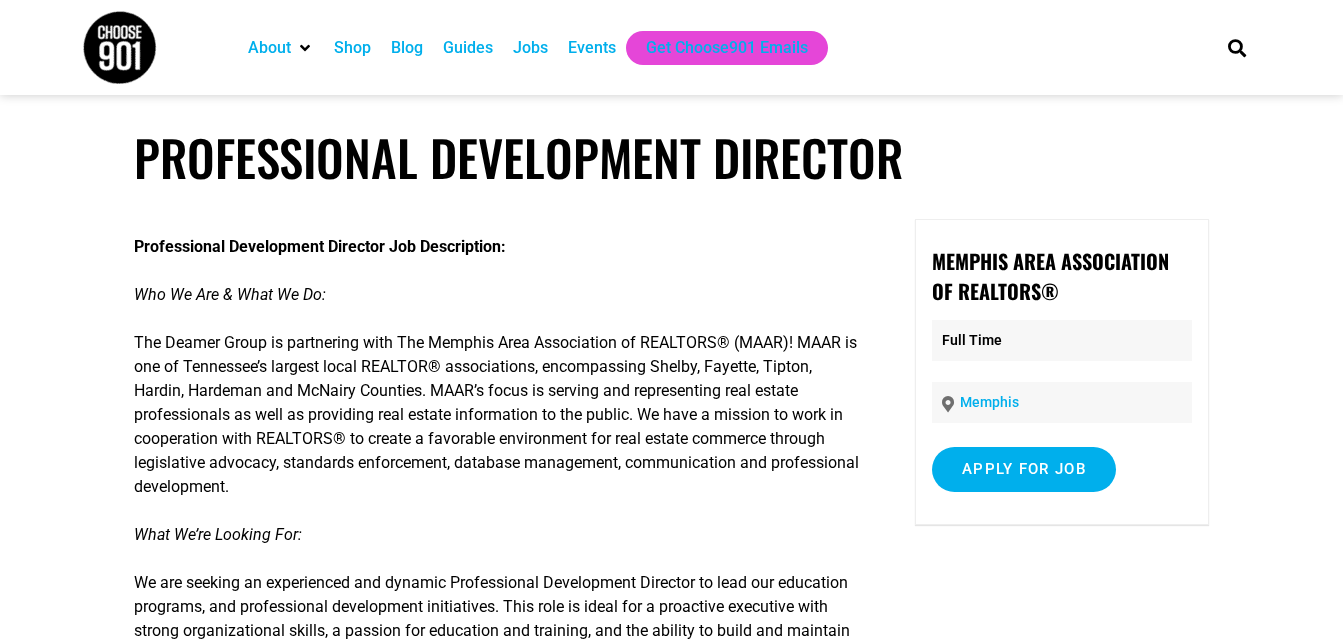 scroll, scrollTop: 0, scrollLeft: 0, axis: both 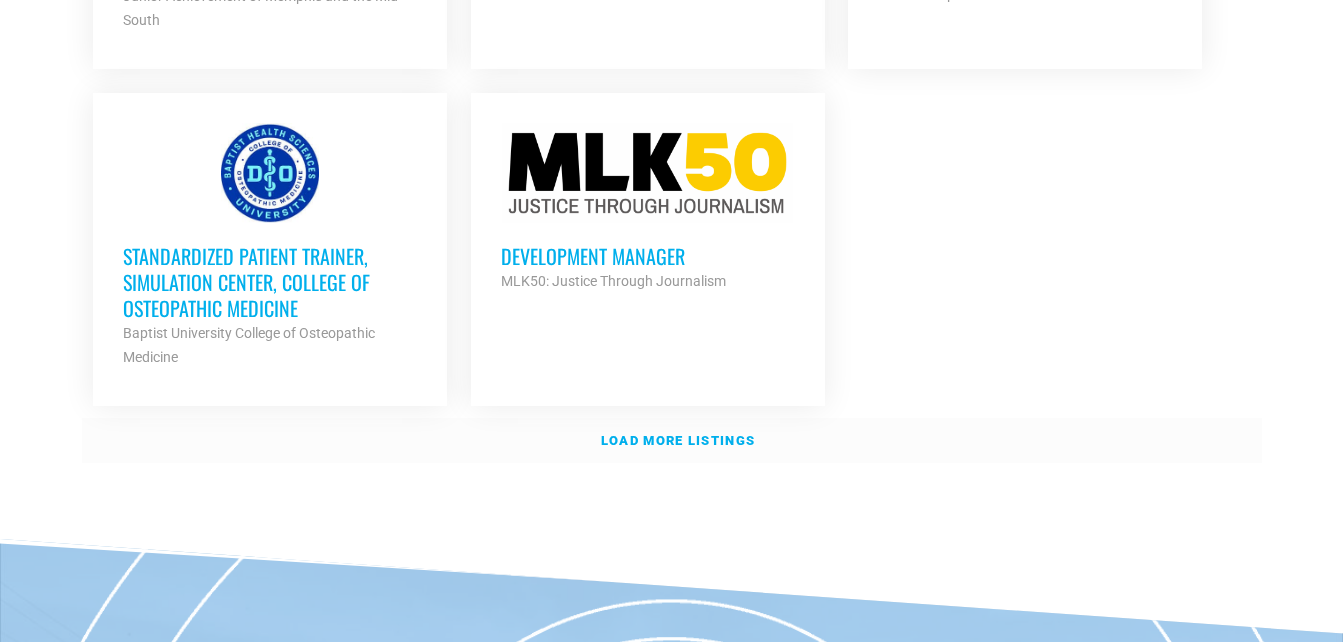 click on "Load more listings" at bounding box center (672, 441) 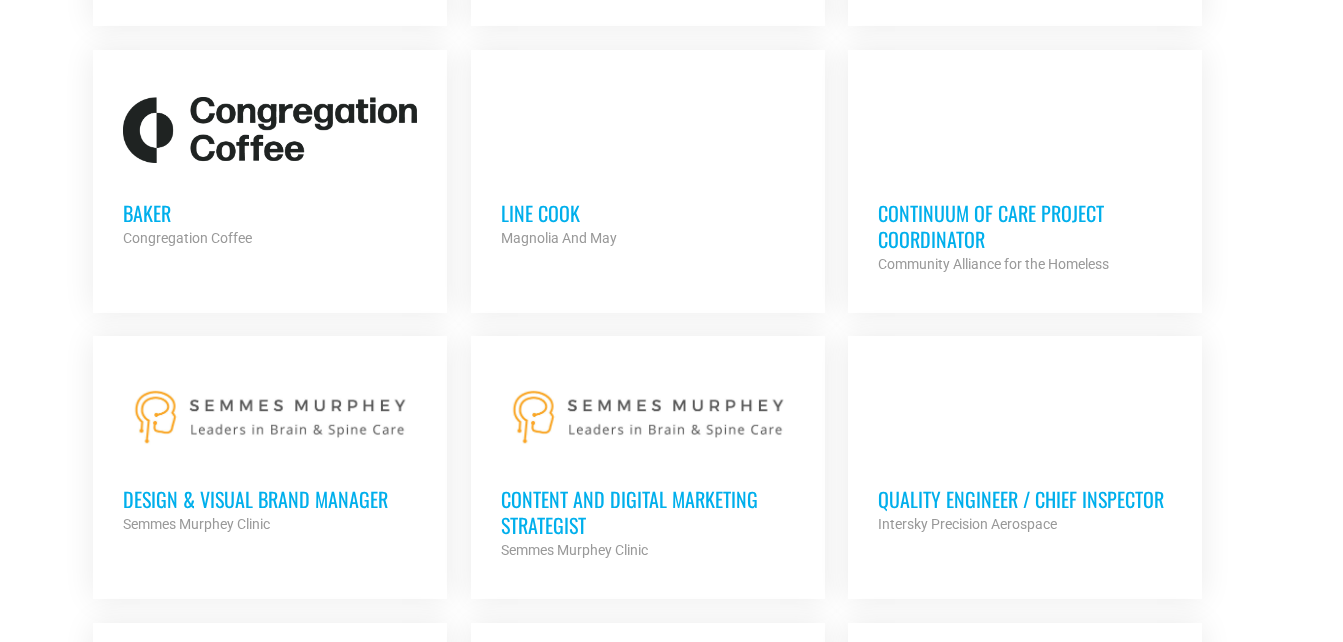 scroll, scrollTop: 3242, scrollLeft: 0, axis: vertical 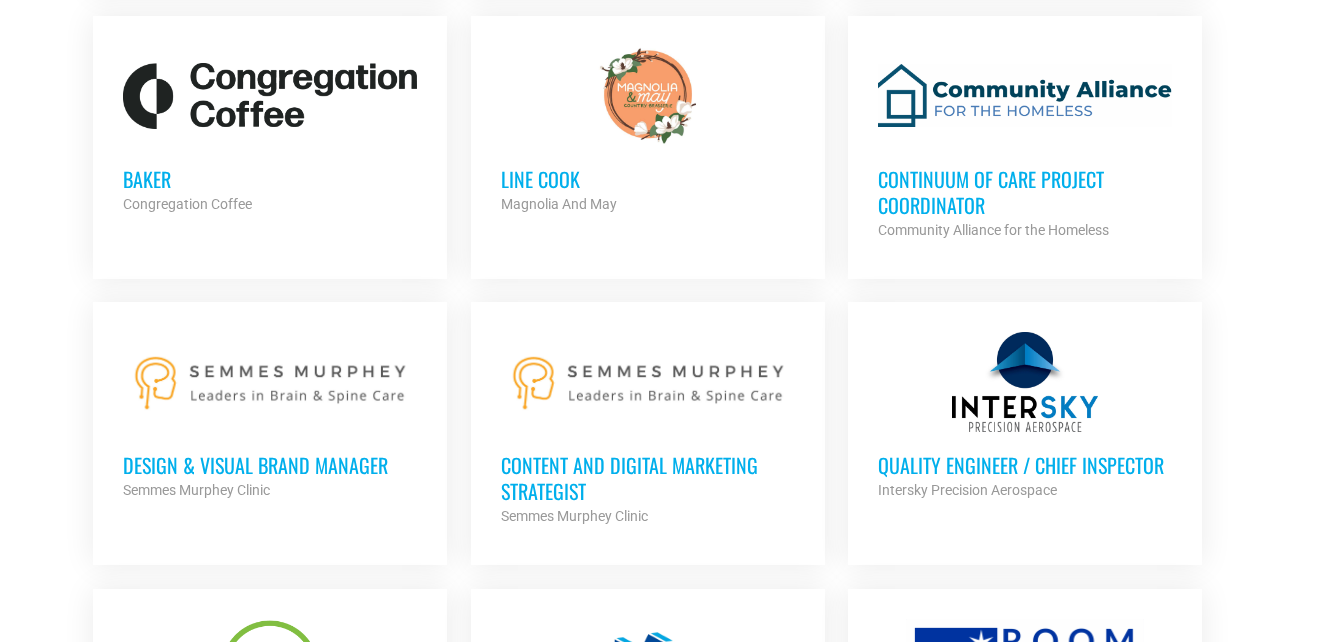 click on "Continuum of Care Project Coordinator" at bounding box center (1025, 192) 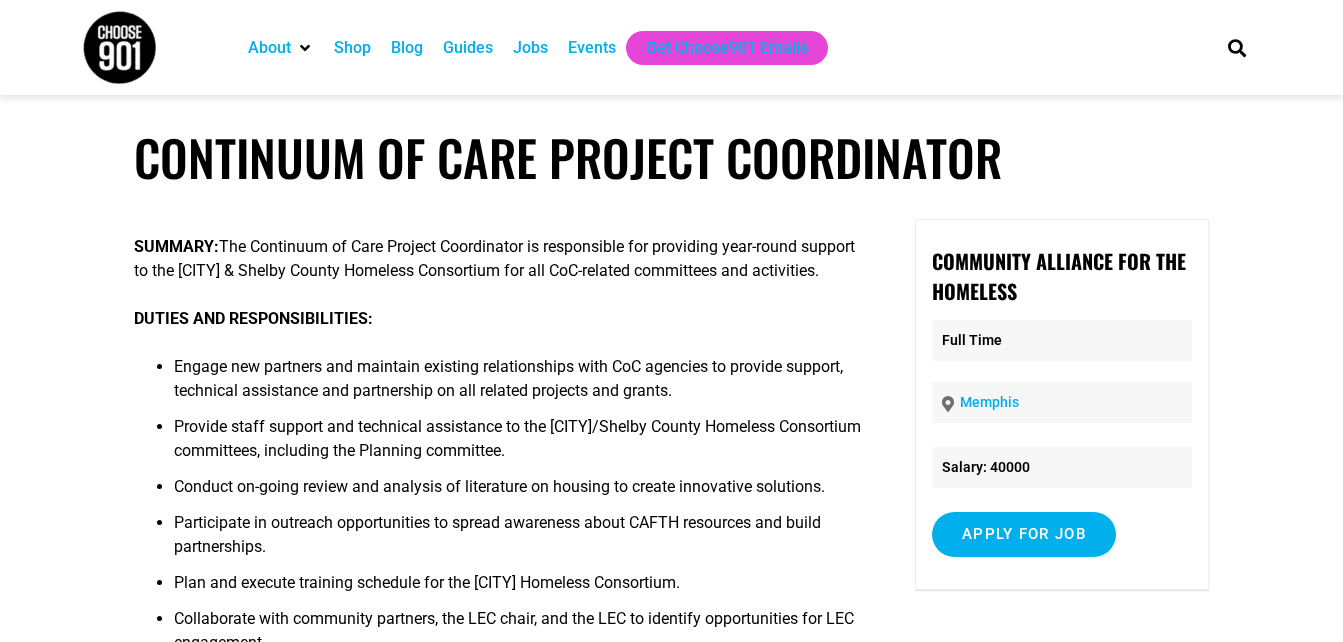 scroll, scrollTop: 0, scrollLeft: 0, axis: both 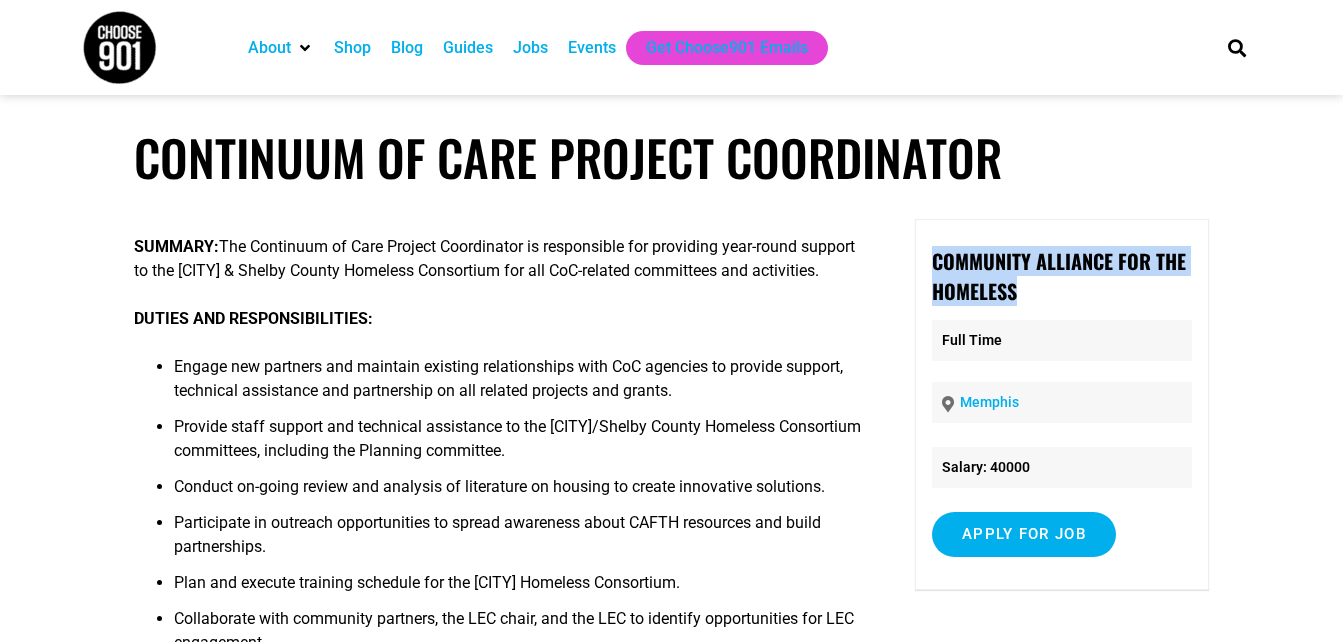 drag, startPoint x: 1030, startPoint y: 286, endPoint x: 929, endPoint y: 255, distance: 105.65037 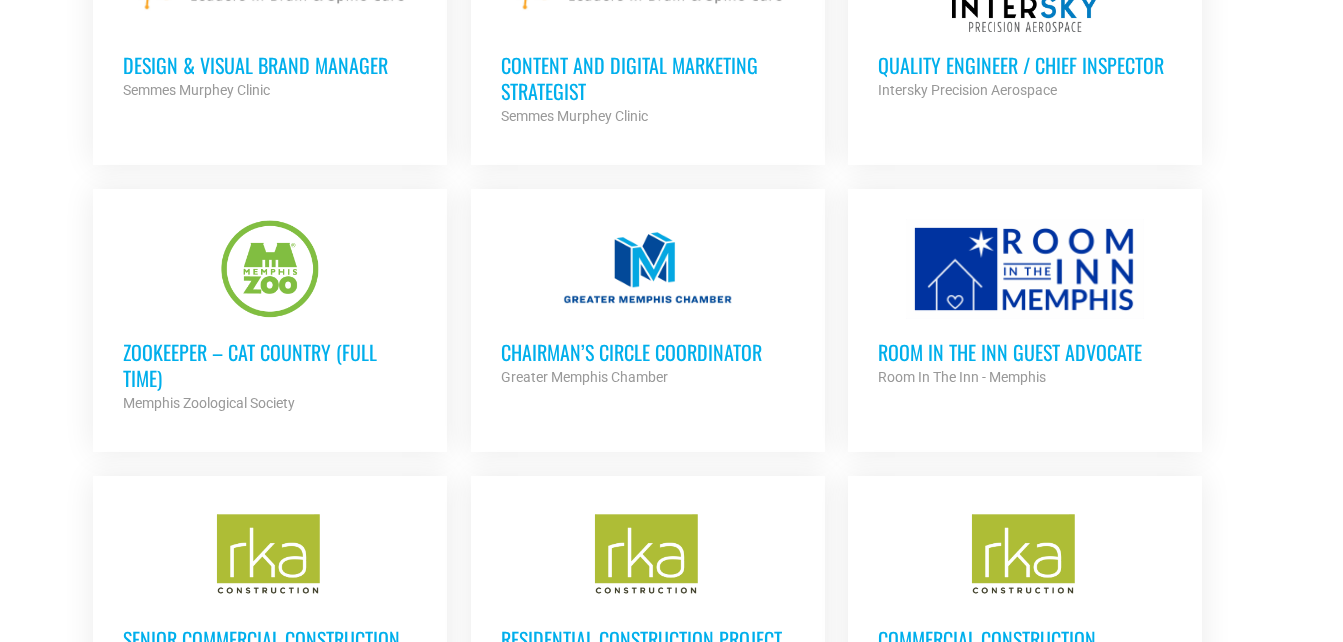 scroll, scrollTop: 3642, scrollLeft: 0, axis: vertical 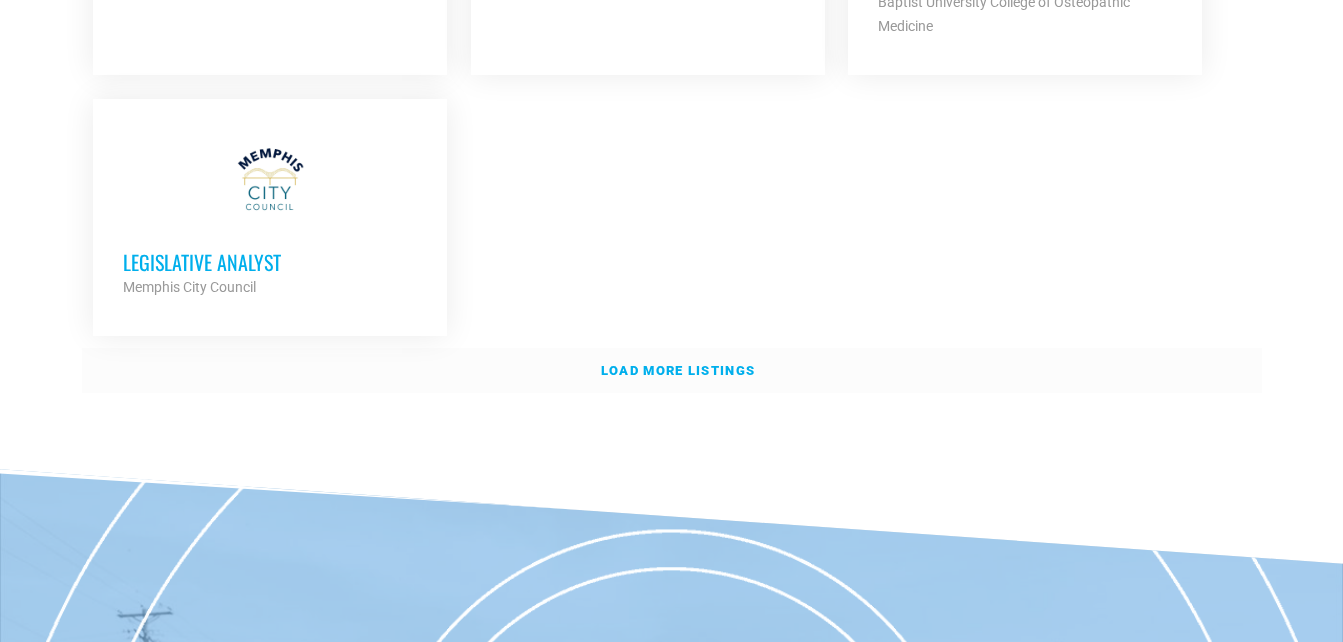 click on "Load more listings" at bounding box center (678, 370) 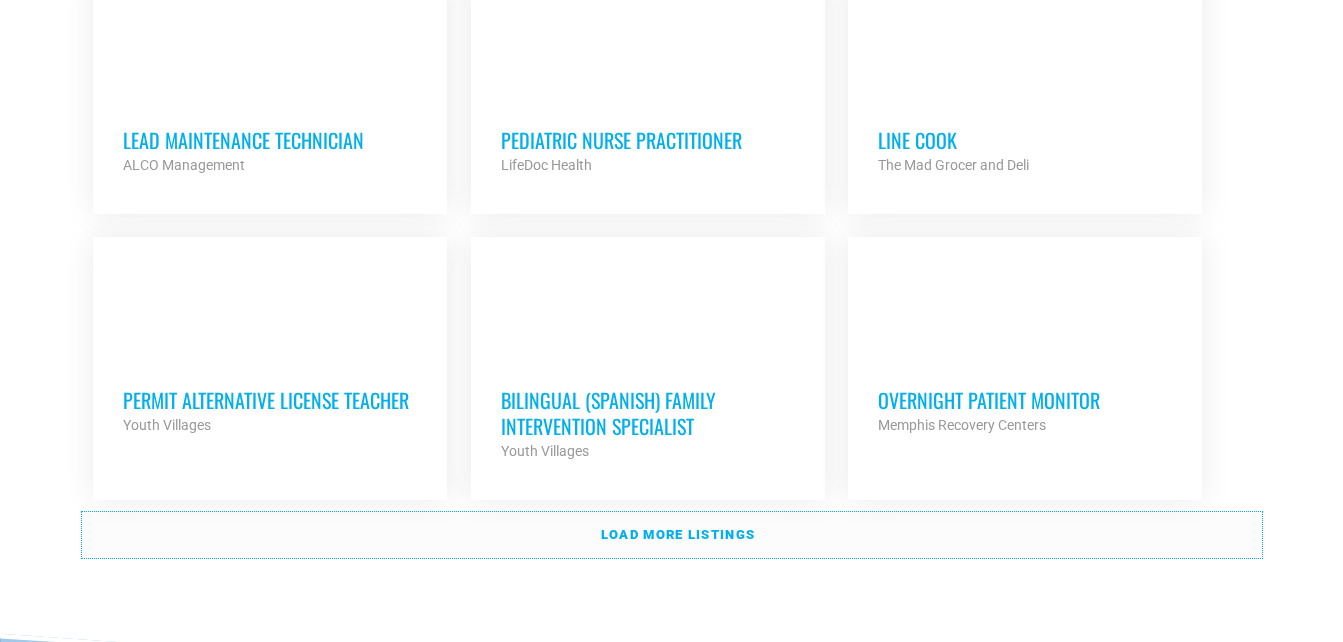 scroll, scrollTop: 6242, scrollLeft: 0, axis: vertical 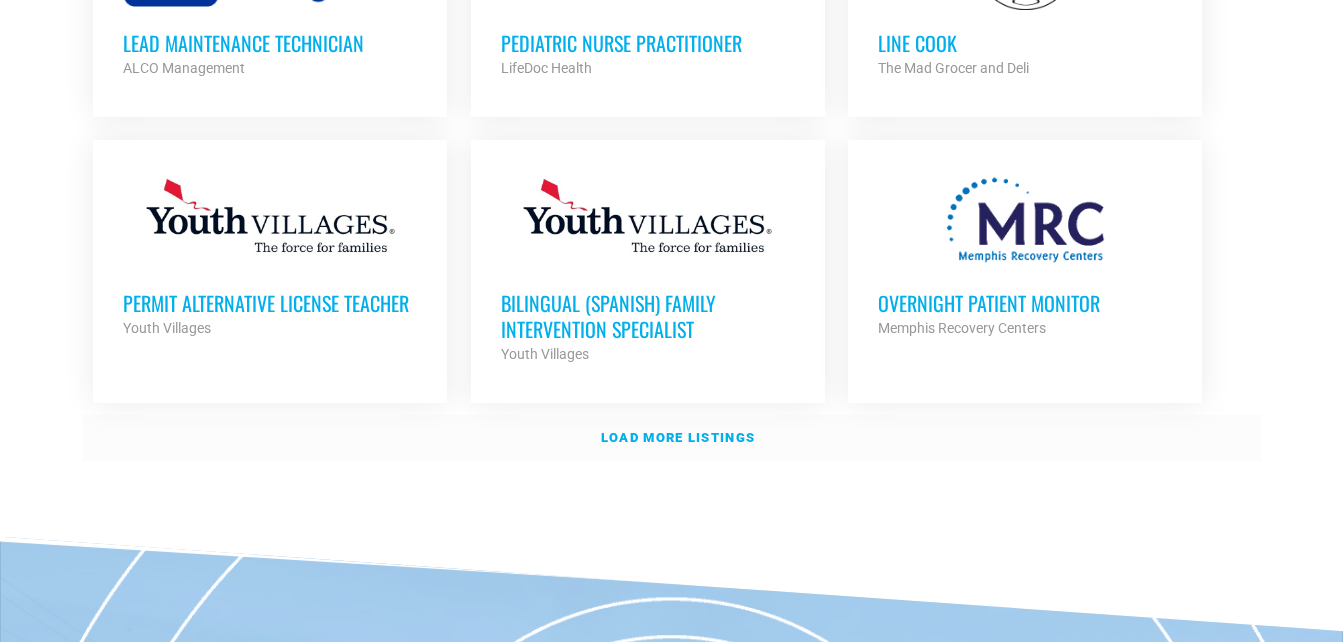 click on "Load more listings" at bounding box center [678, 437] 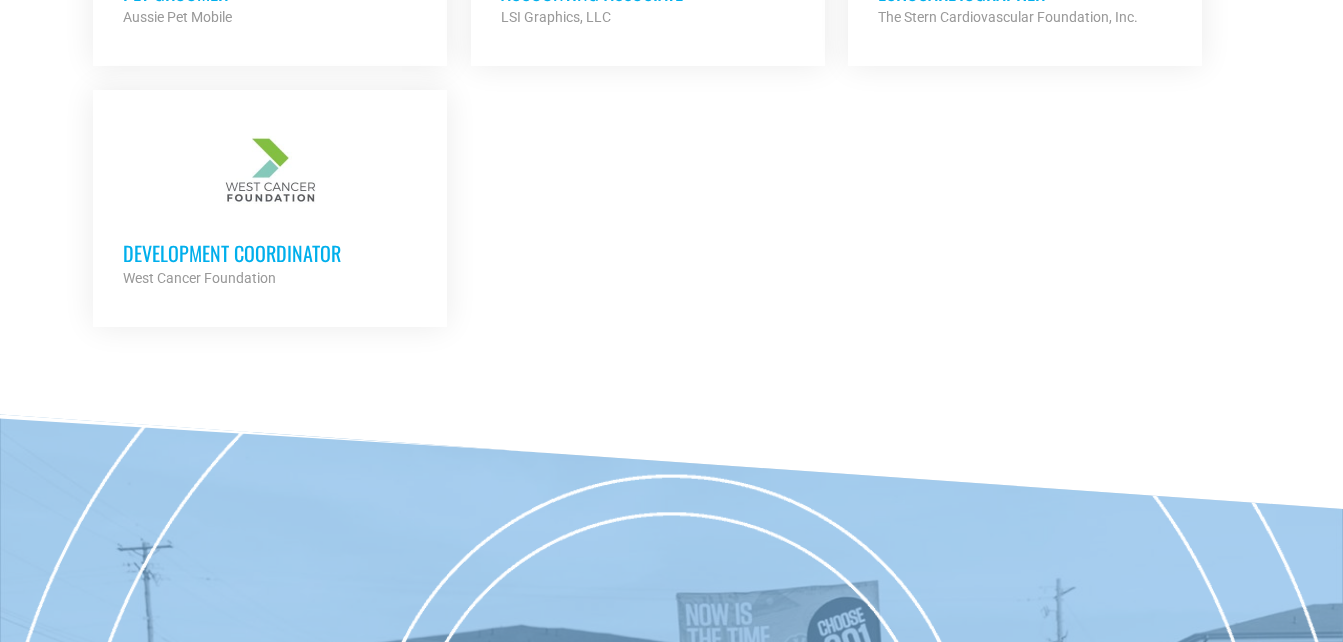 scroll, scrollTop: 6842, scrollLeft: 0, axis: vertical 